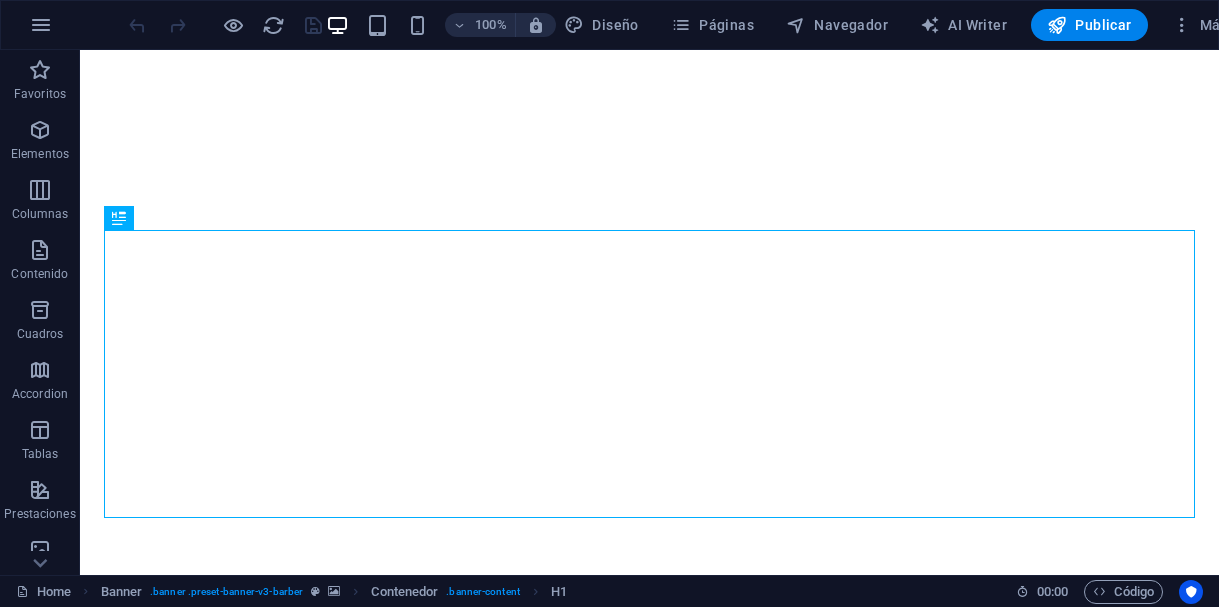 scroll, scrollTop: 0, scrollLeft: 0, axis: both 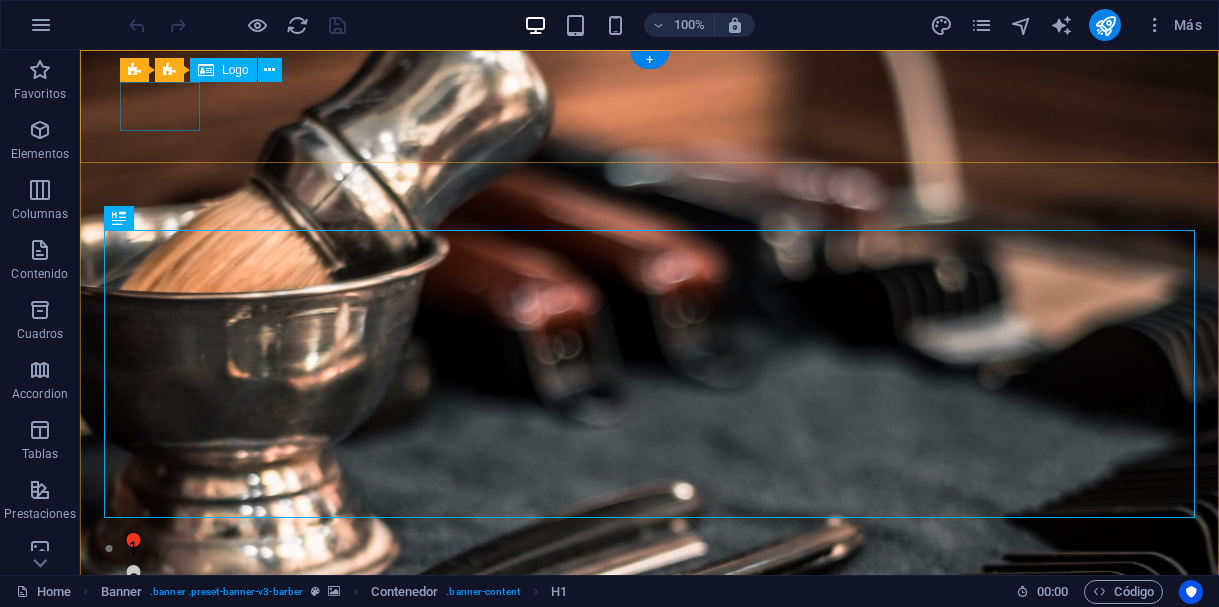 click at bounding box center (629, 906) 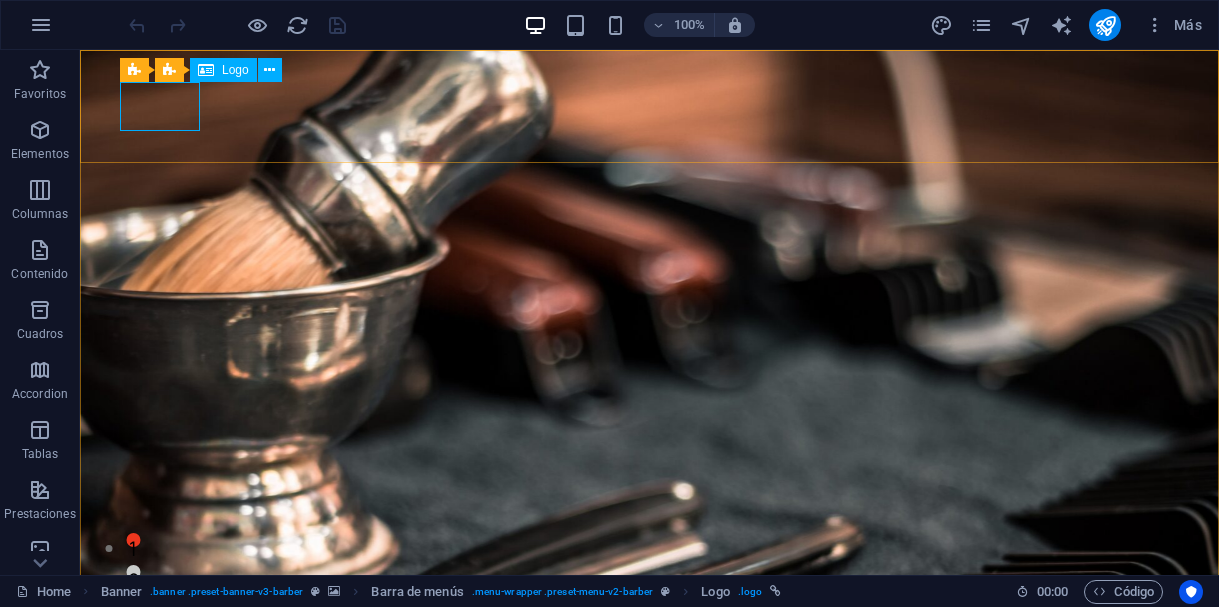 click at bounding box center (206, 70) 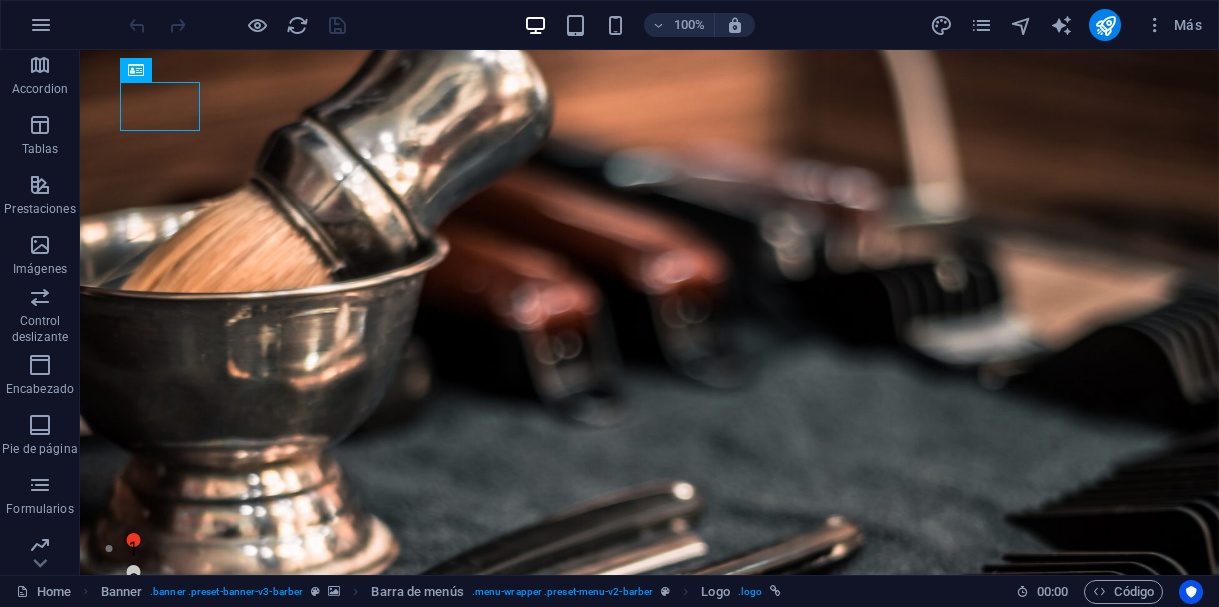scroll, scrollTop: 375, scrollLeft: 0, axis: vertical 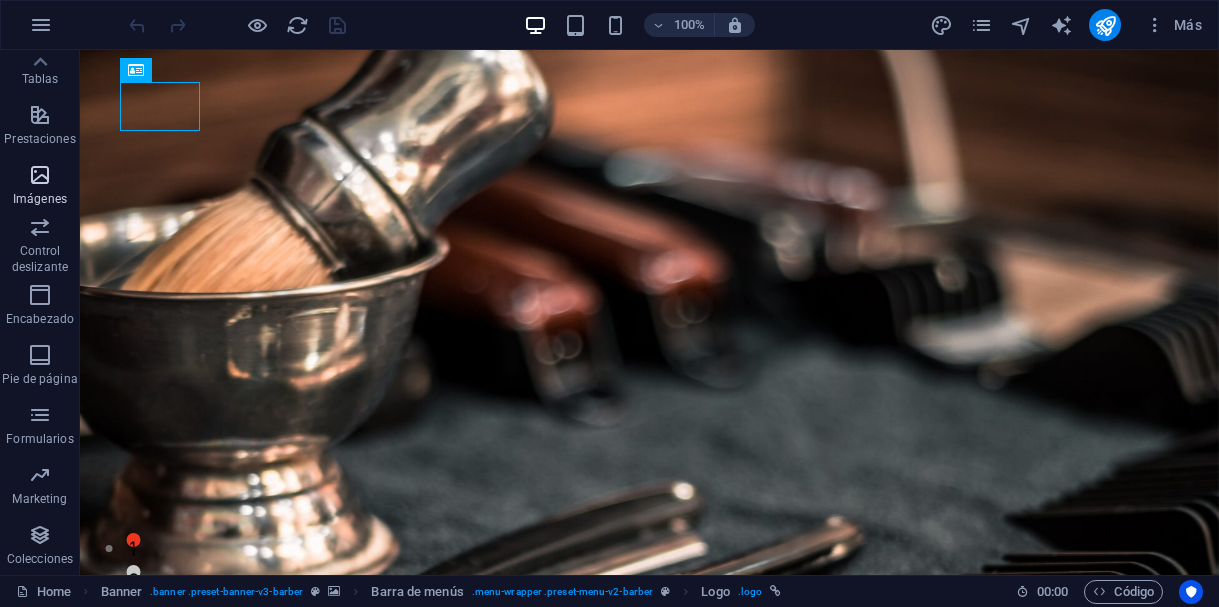 click at bounding box center [40, 175] 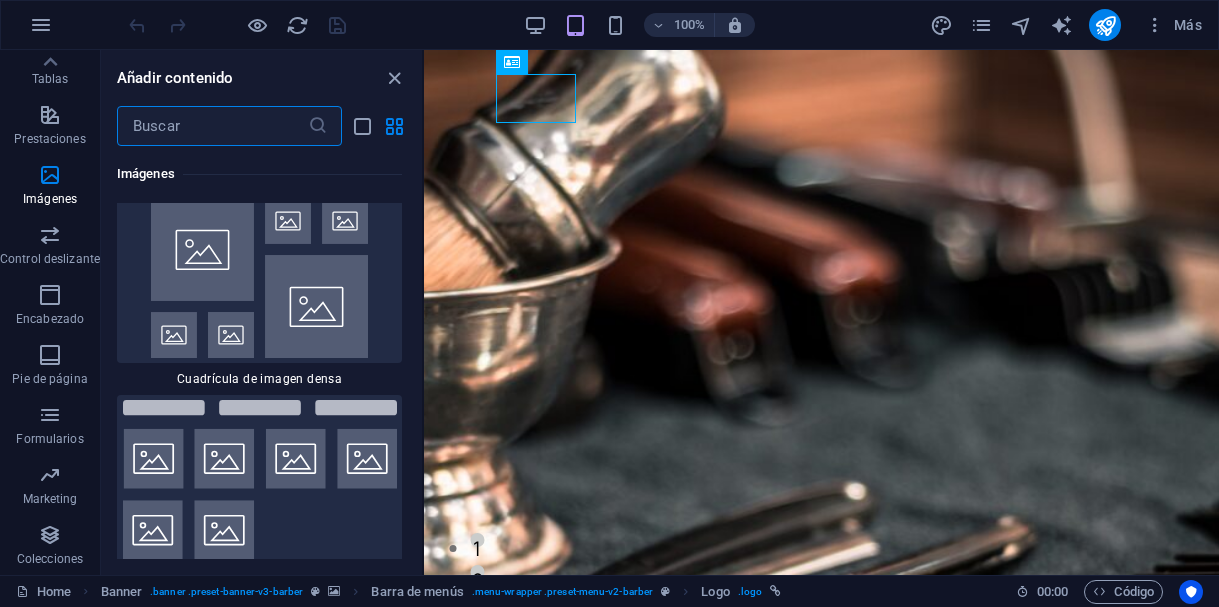 scroll, scrollTop: 21085, scrollLeft: 0, axis: vertical 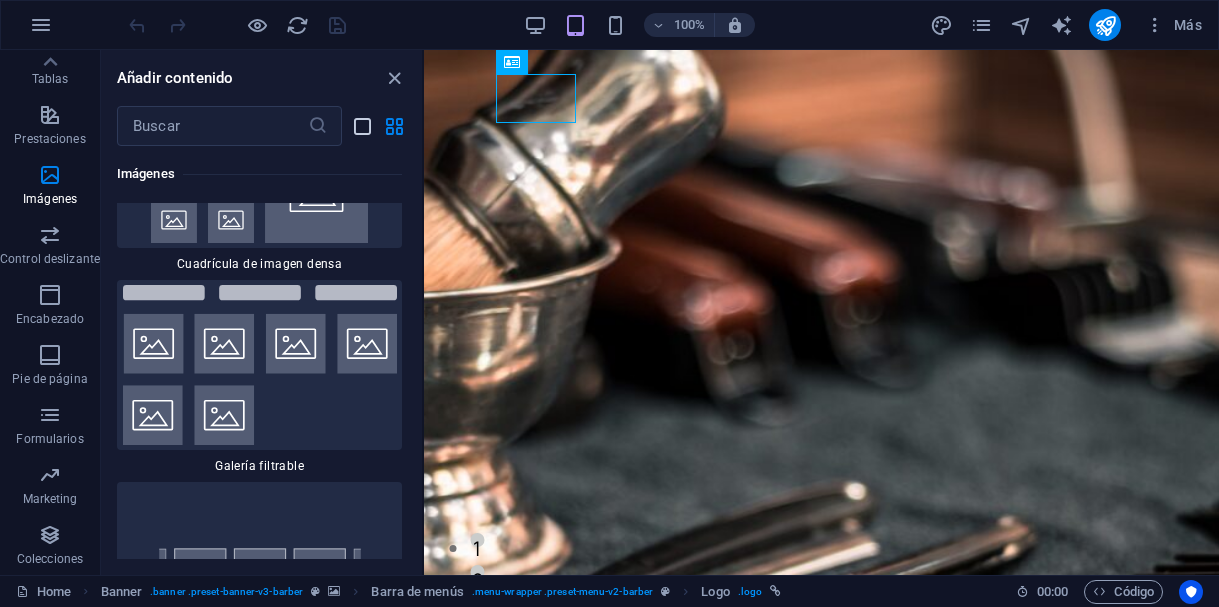 click at bounding box center [362, 126] 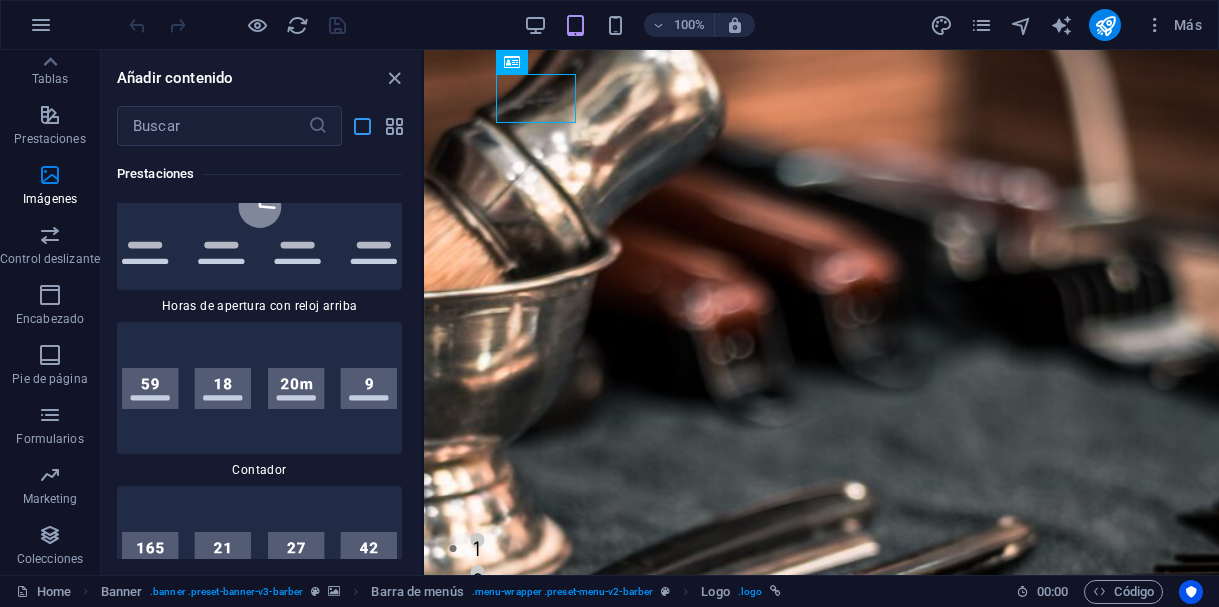 scroll, scrollTop: 24457, scrollLeft: 0, axis: vertical 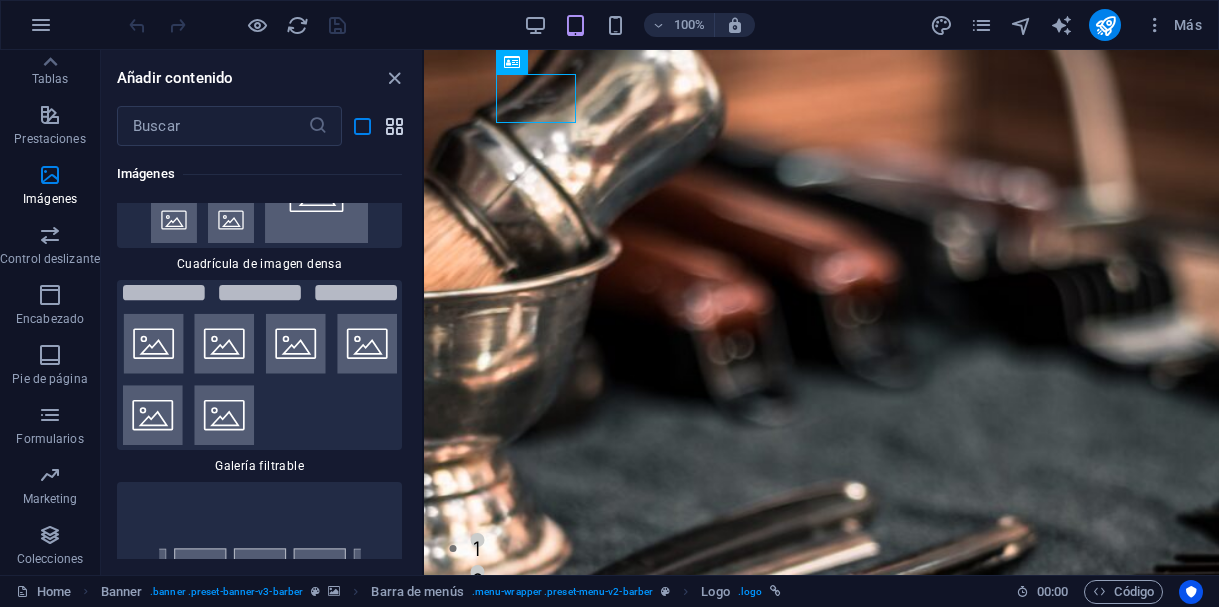 click at bounding box center (394, 126) 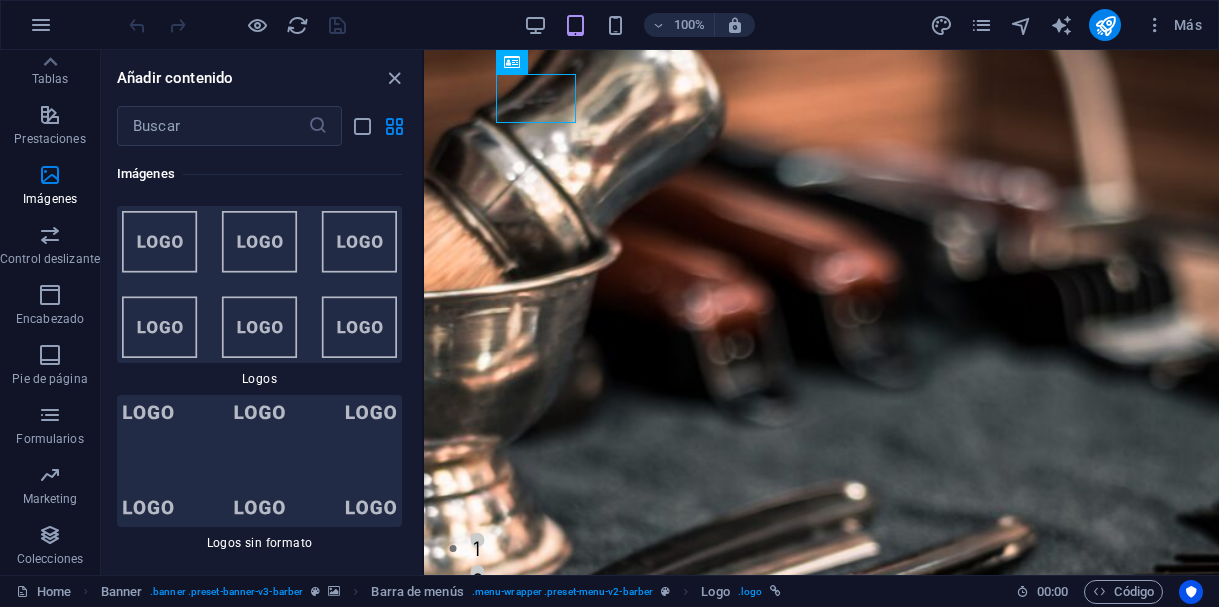scroll, scrollTop: 22324, scrollLeft: 0, axis: vertical 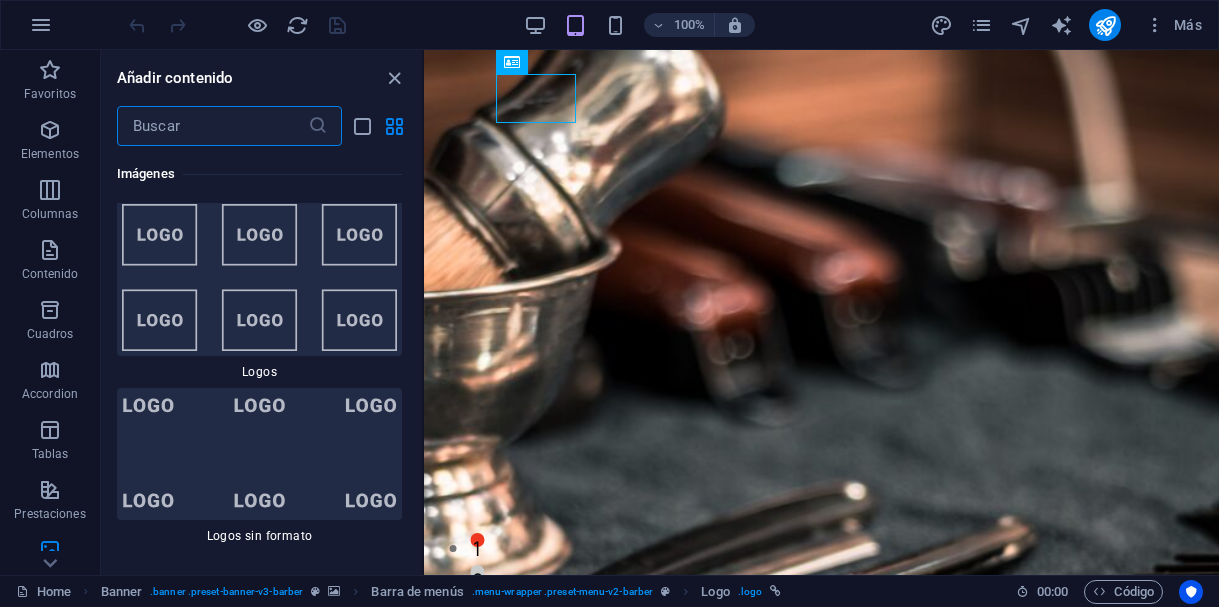 click at bounding box center (212, 126) 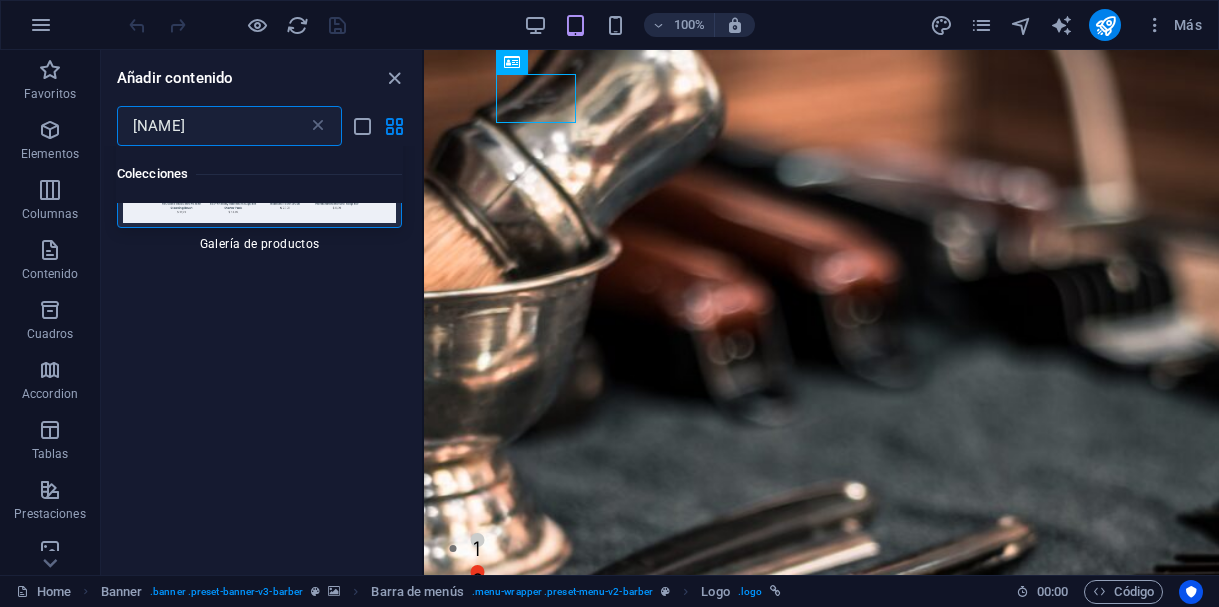 scroll, scrollTop: 0, scrollLeft: 0, axis: both 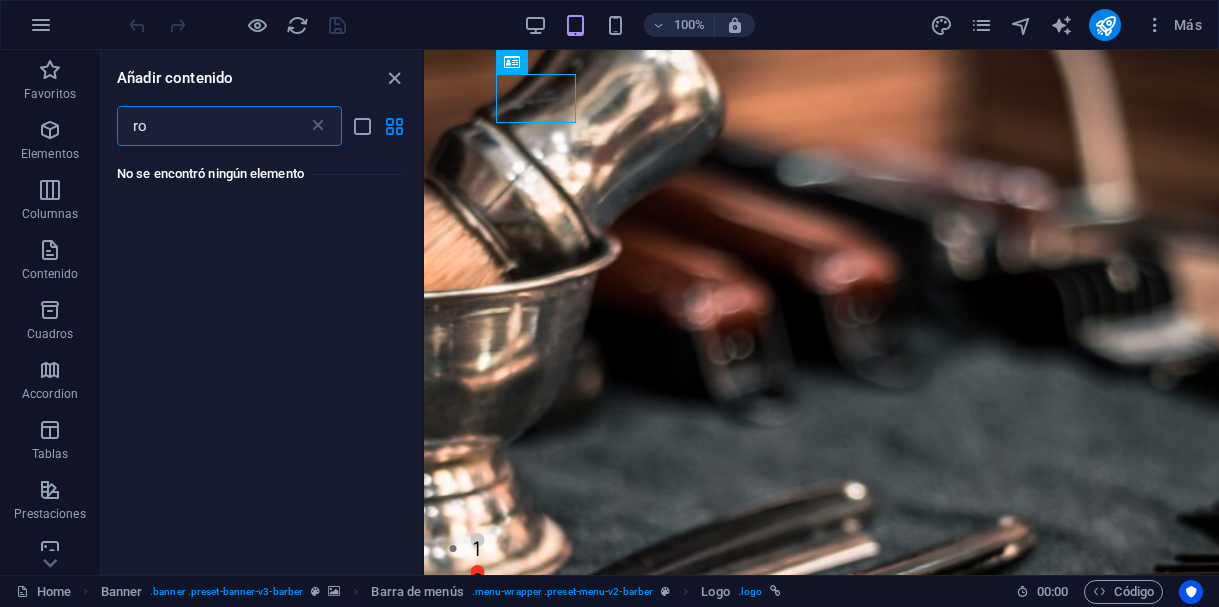 type on "r" 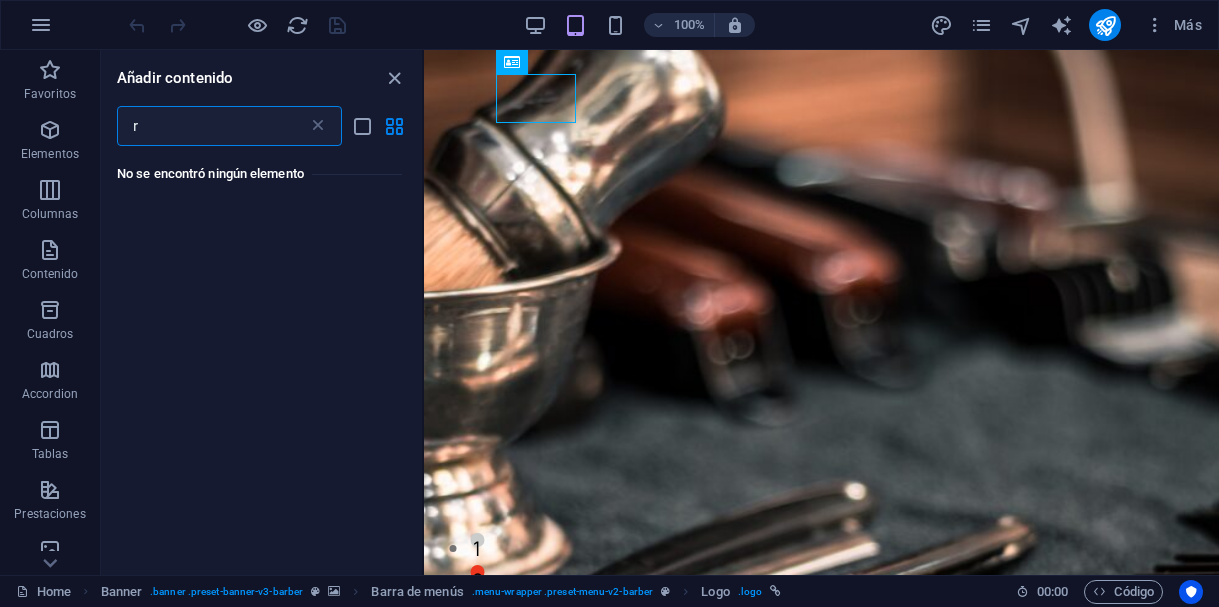type 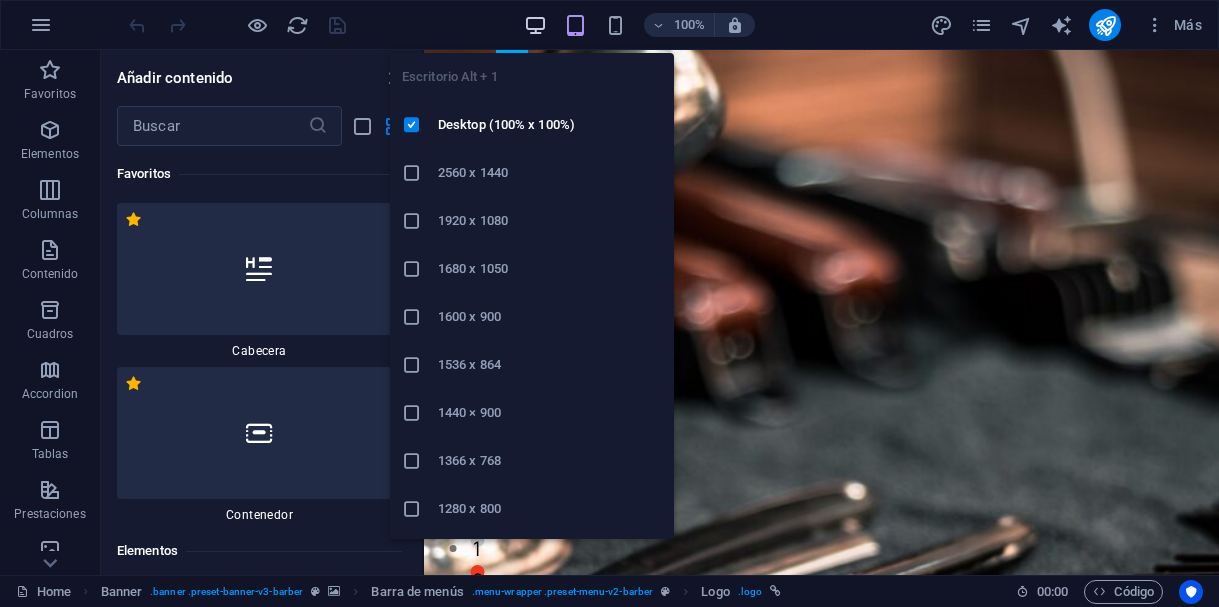 click at bounding box center [535, 25] 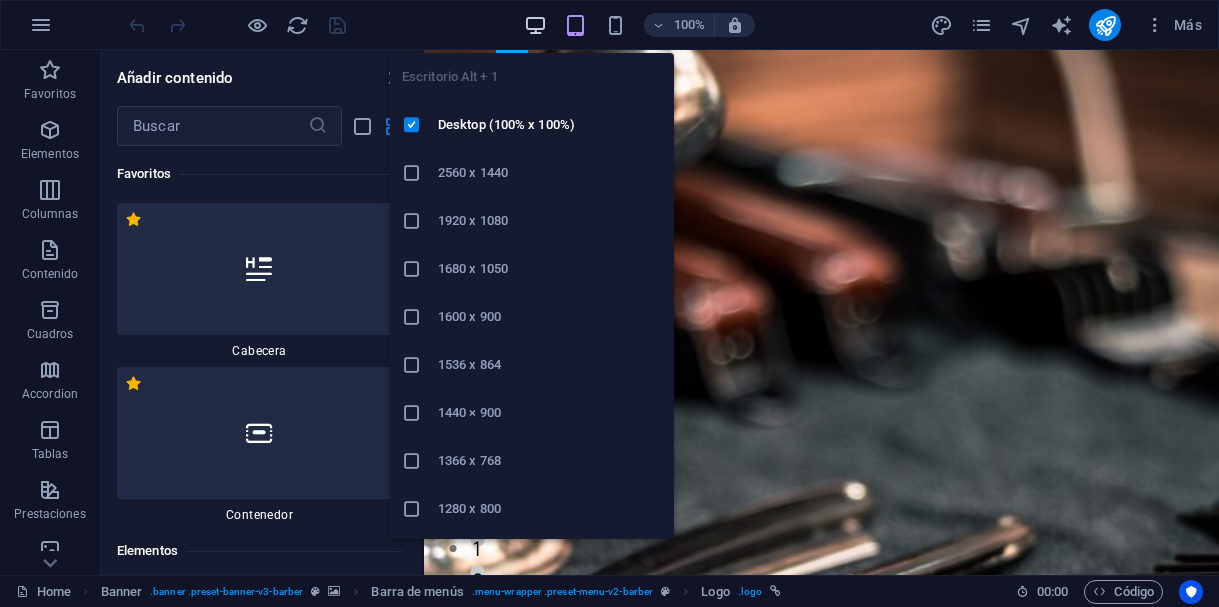 click at bounding box center (535, 25) 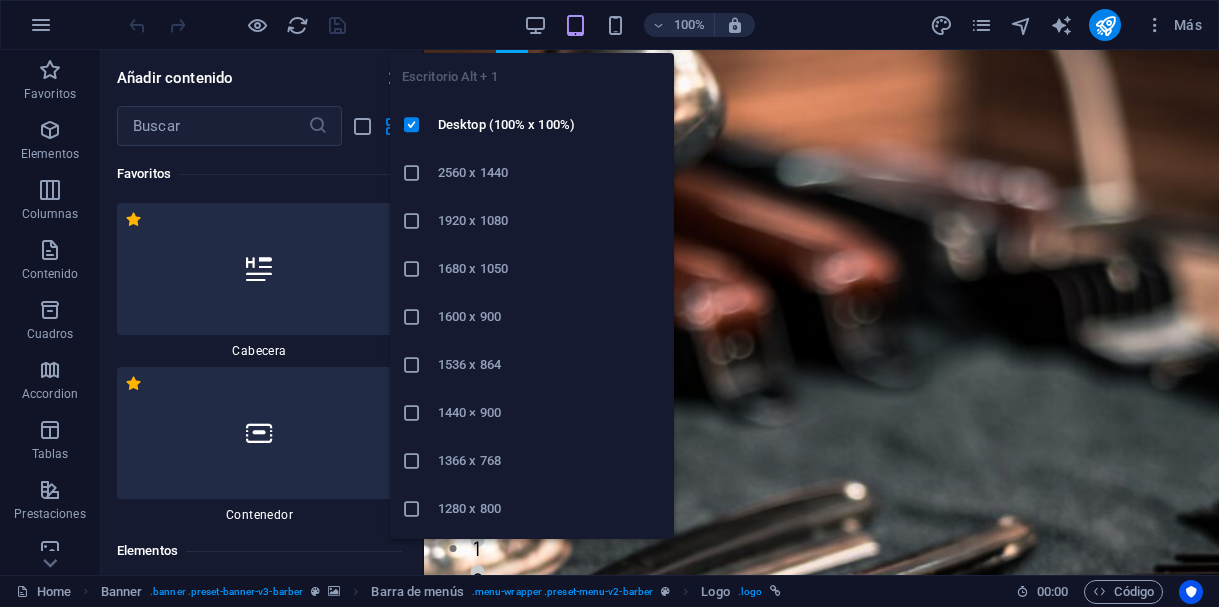 click on "2560 x 1440" at bounding box center (550, 173) 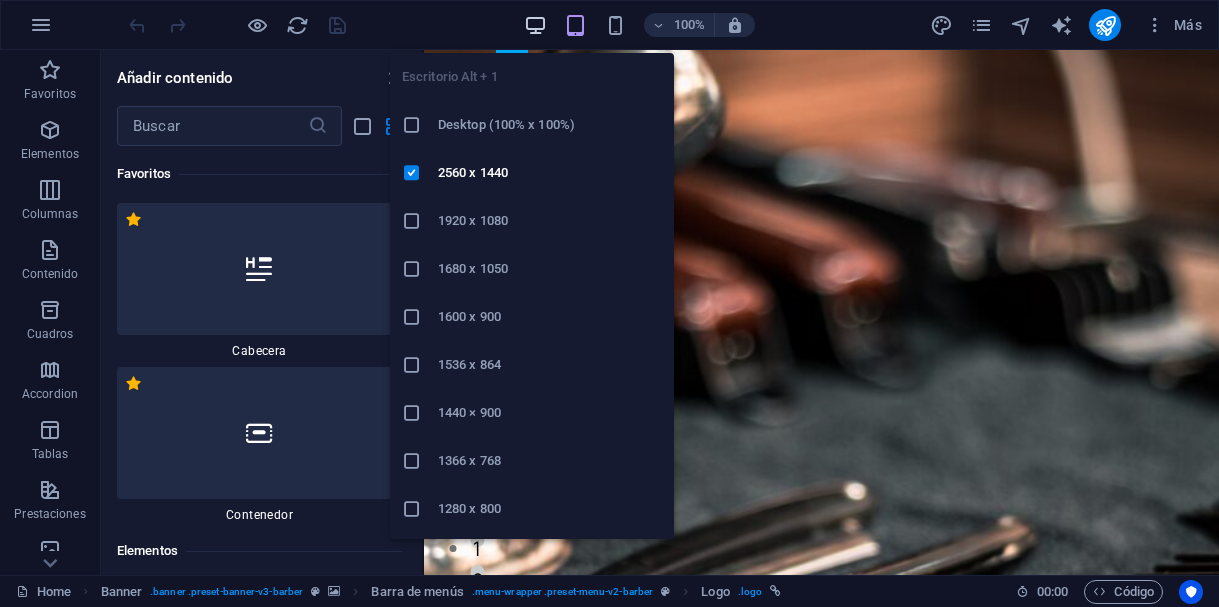 click at bounding box center [535, 25] 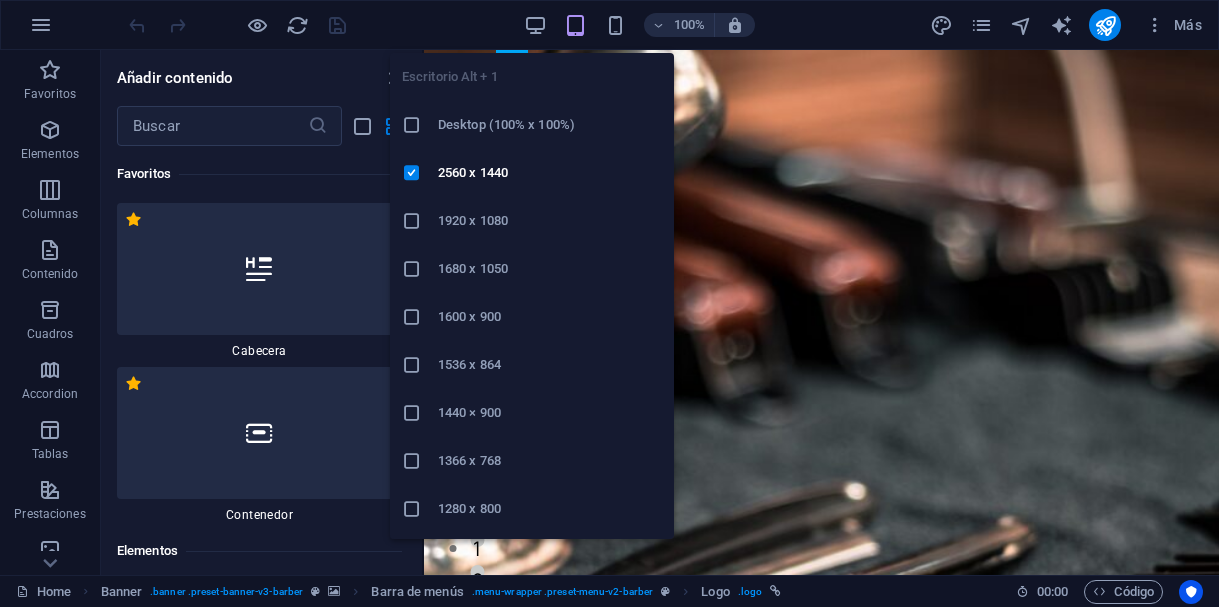 click on "1440 × 900" at bounding box center (532, 413) 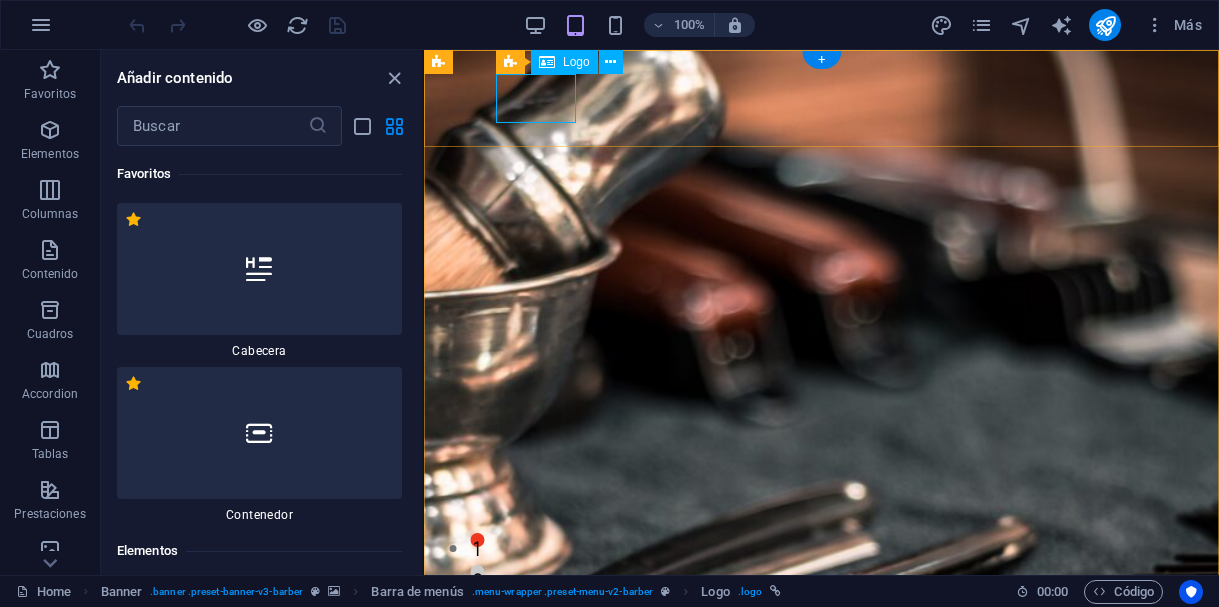 click at bounding box center (821, 898) 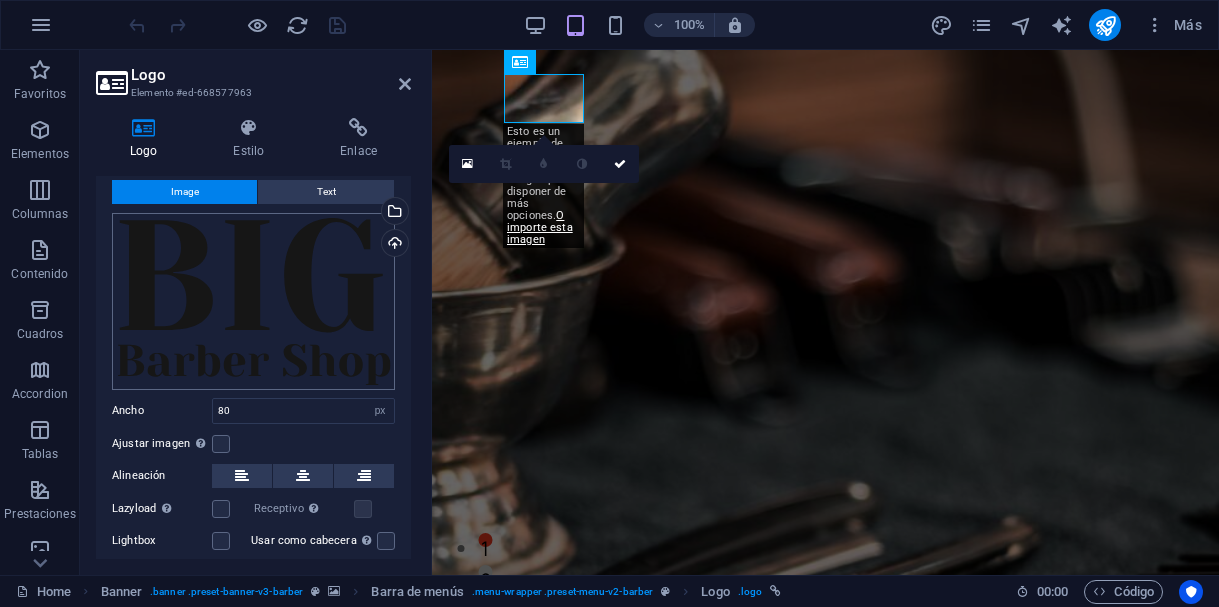 scroll, scrollTop: 0, scrollLeft: 0, axis: both 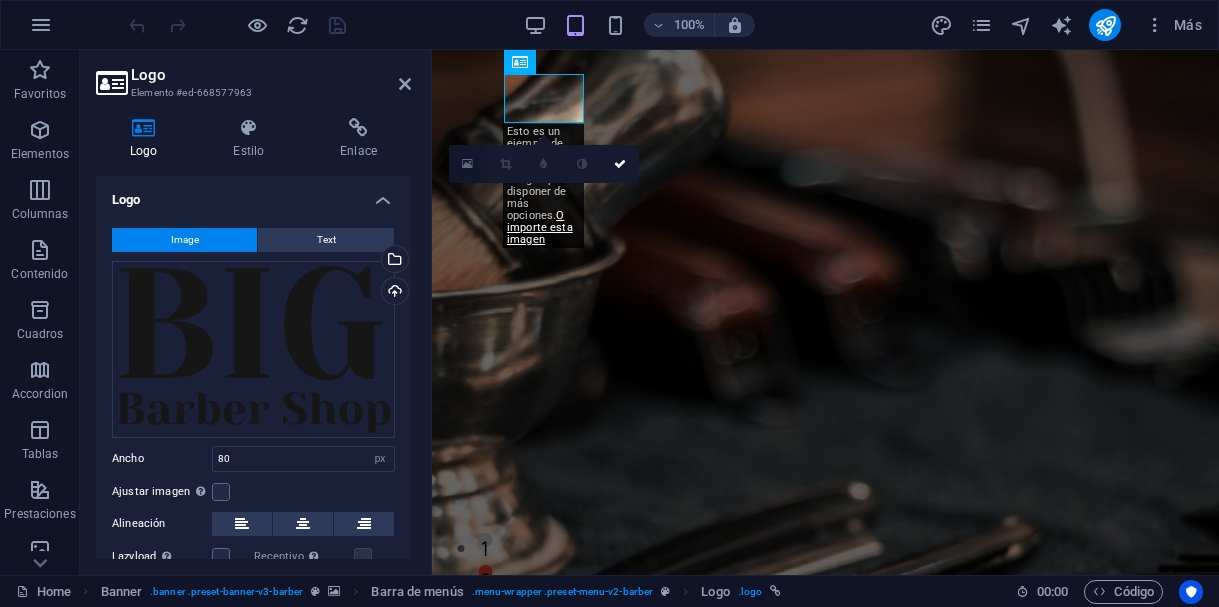 click at bounding box center (467, 164) 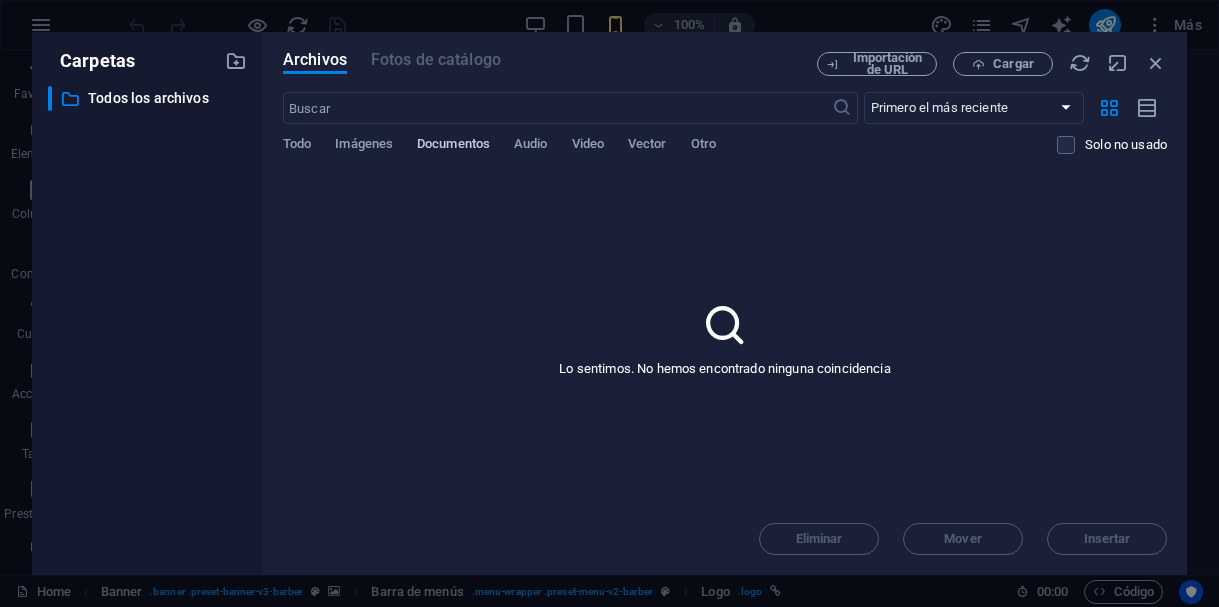 click on "Documentos" at bounding box center (453, 146) 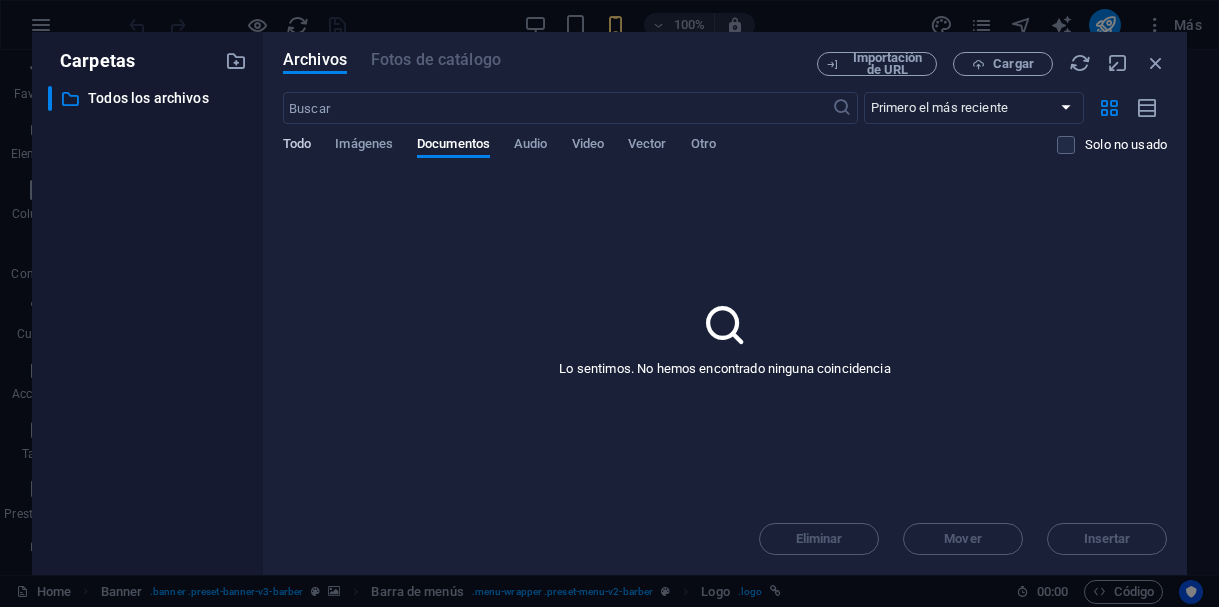 click on "Todo" at bounding box center (297, 146) 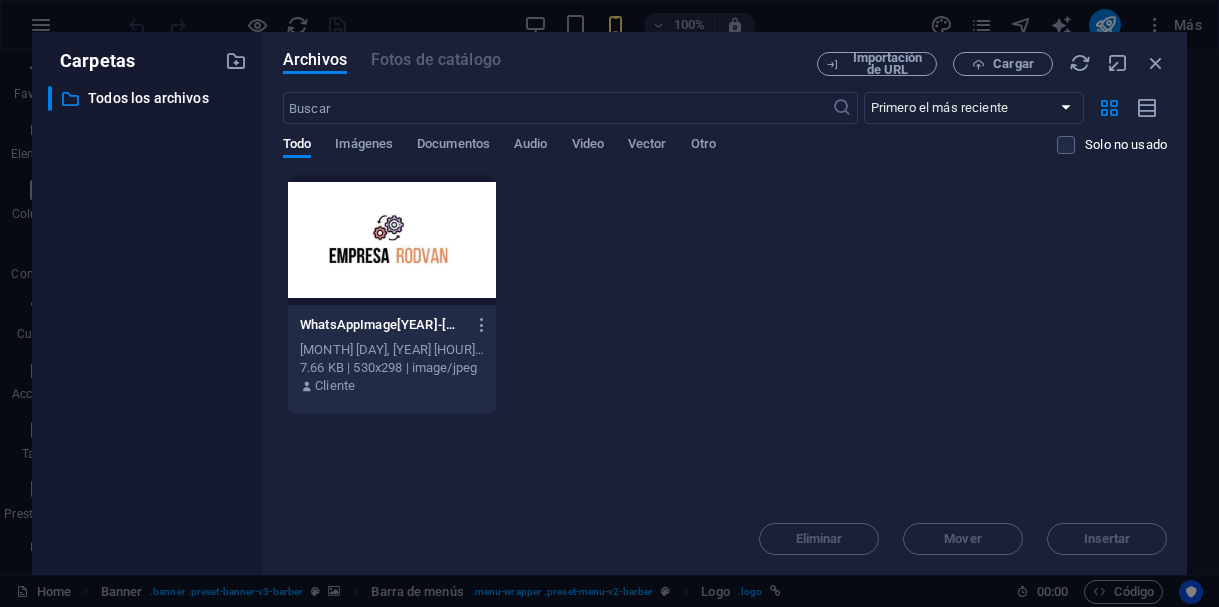 click at bounding box center [392, 240] 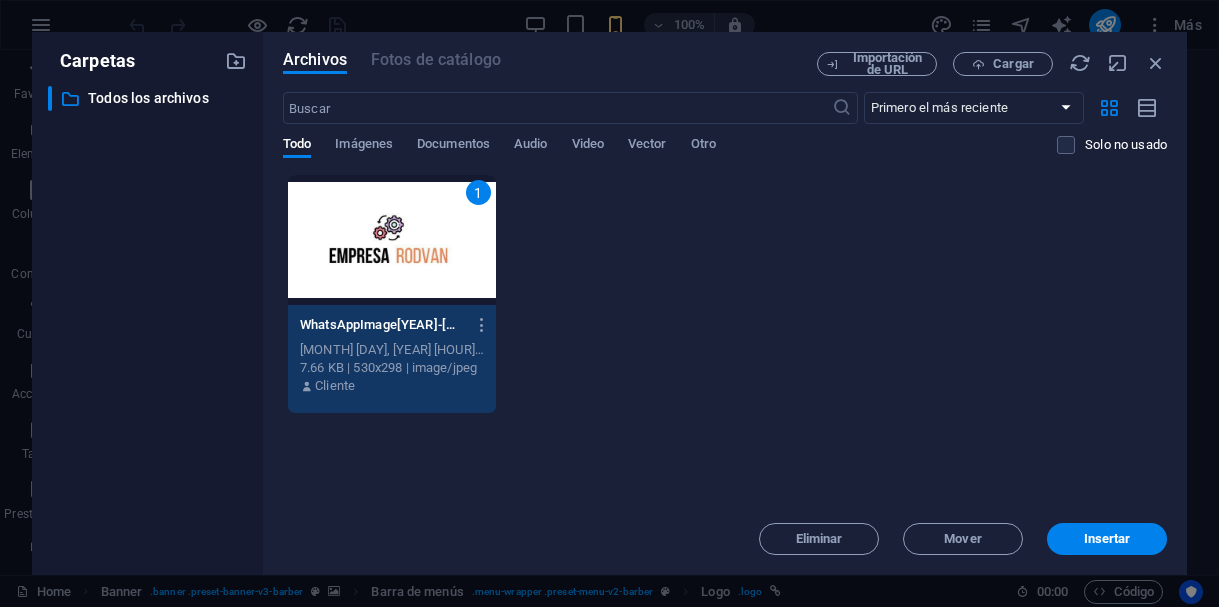 click on "1" at bounding box center [392, 240] 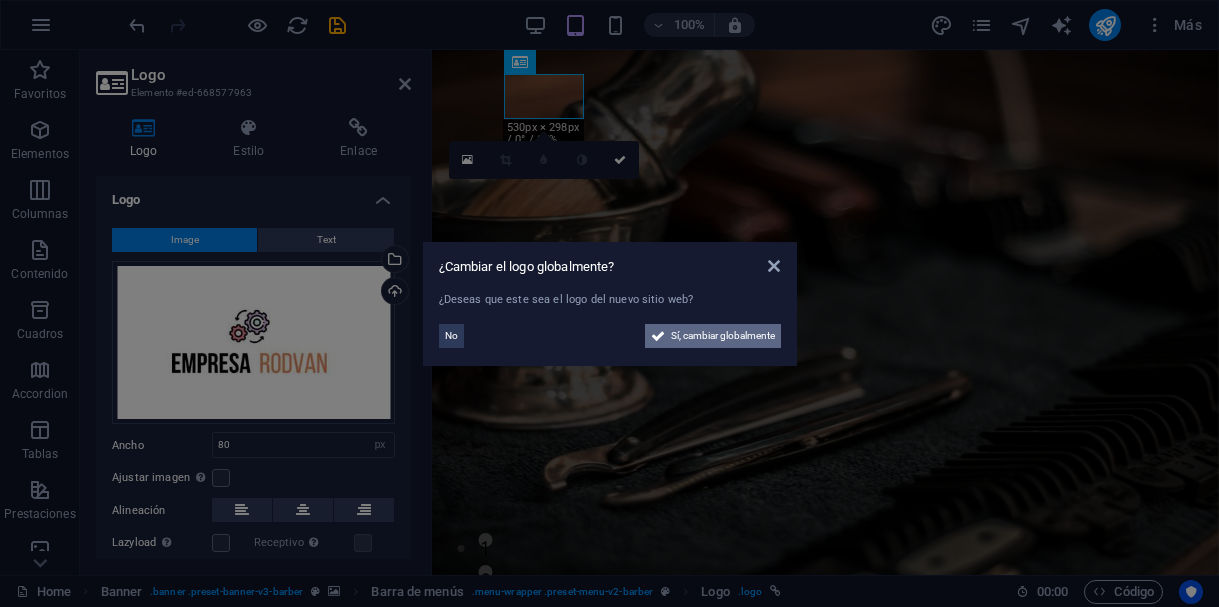 click on "Sí, cambiar globalmente" at bounding box center [723, 336] 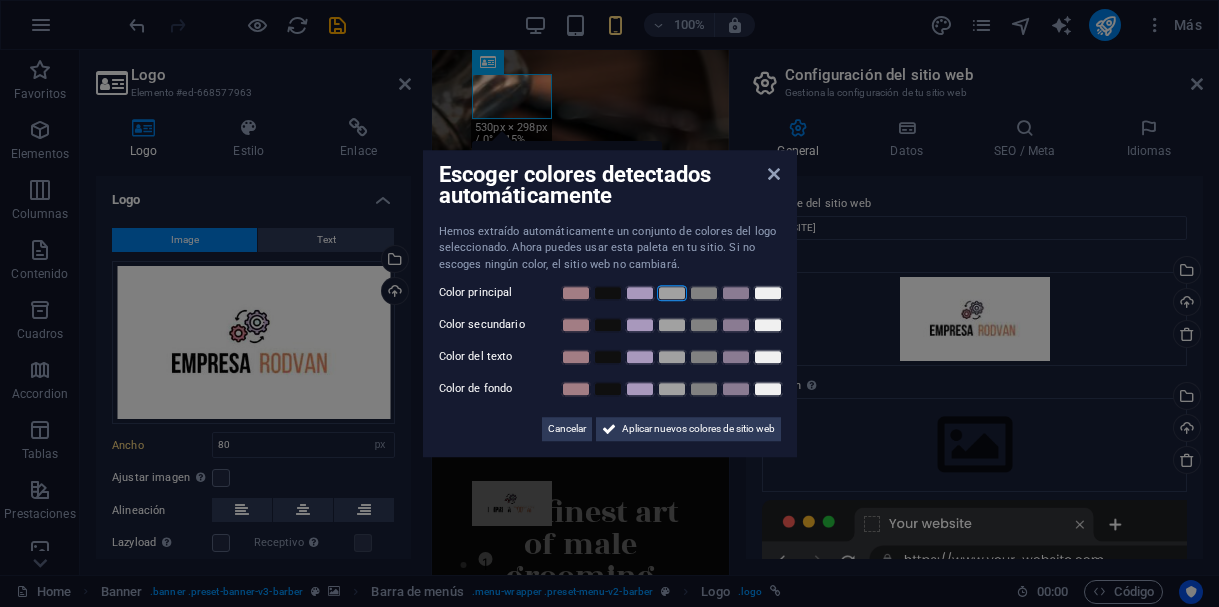 click at bounding box center [672, 293] 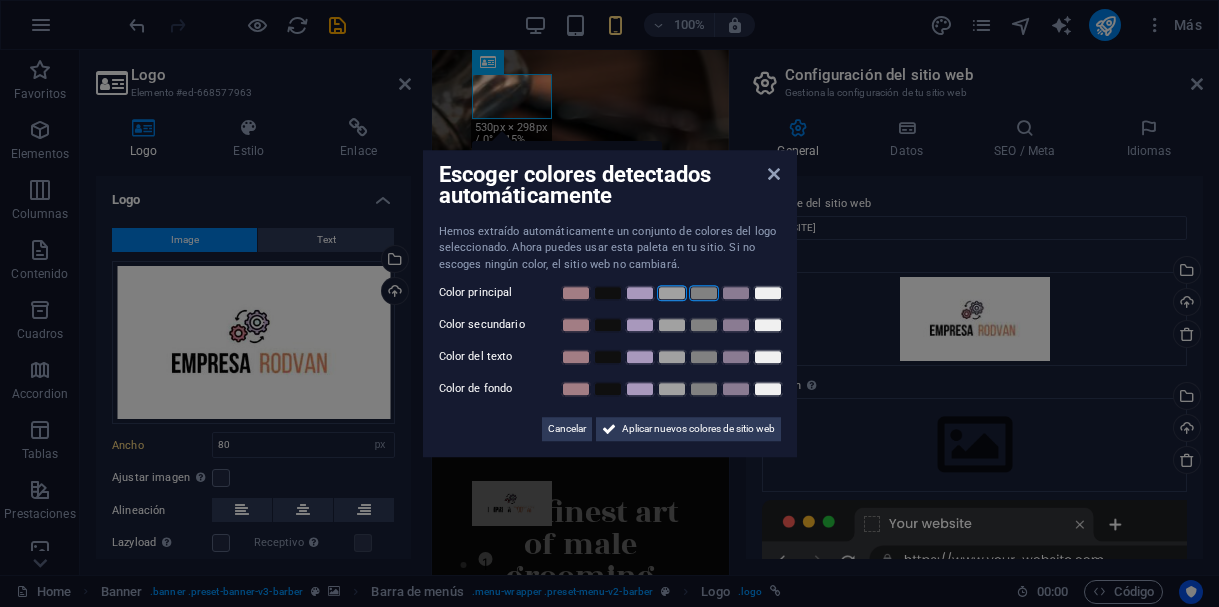 click at bounding box center [704, 293] 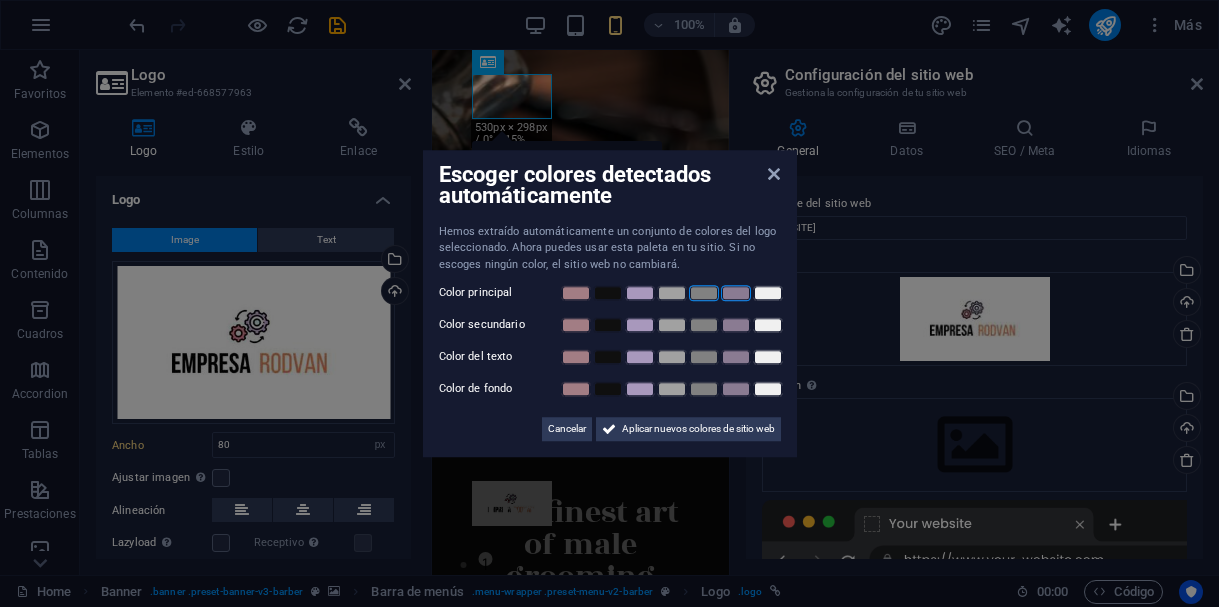click at bounding box center [736, 293] 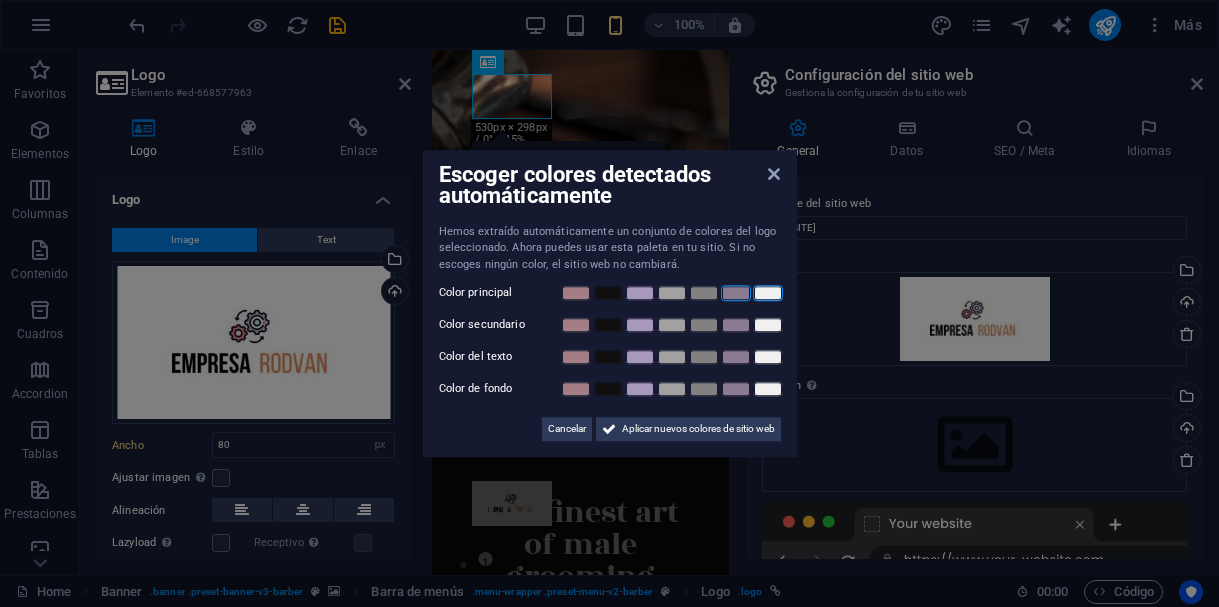 click at bounding box center [768, 293] 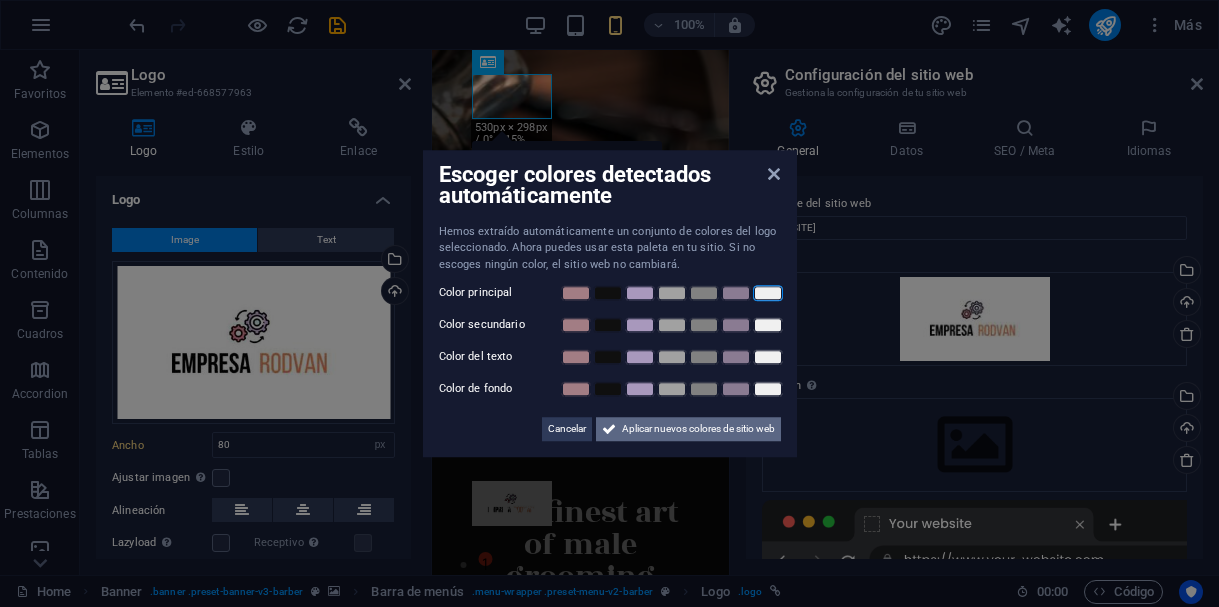 click on "Aplicar nuevos colores de sitio web" at bounding box center (698, 429) 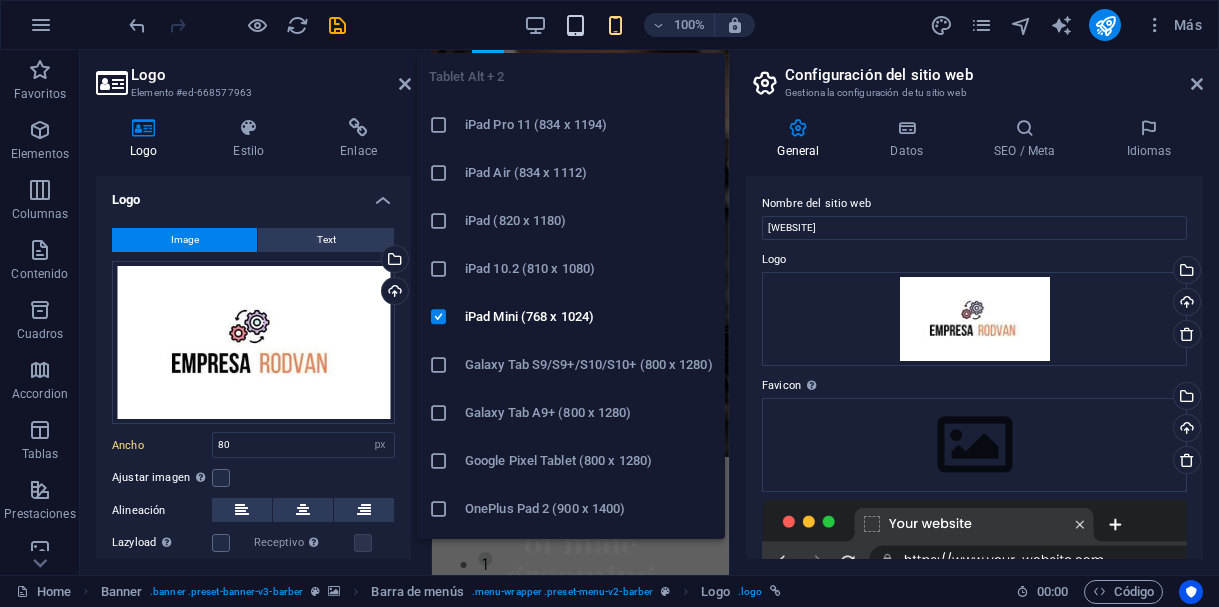 click at bounding box center [575, 25] 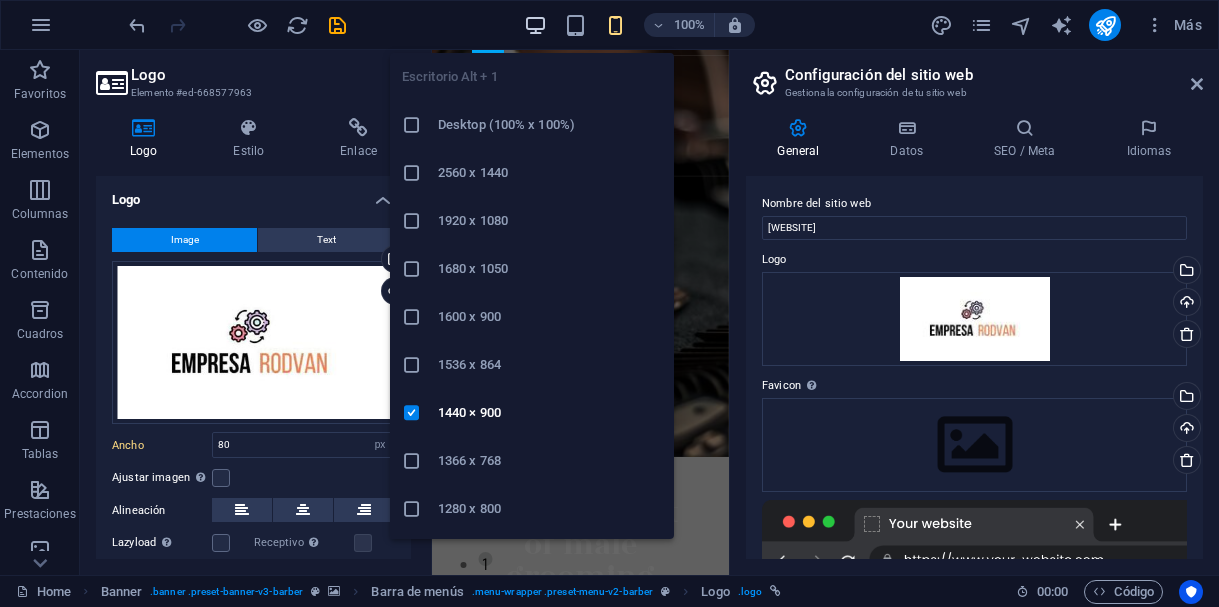 click at bounding box center (535, 25) 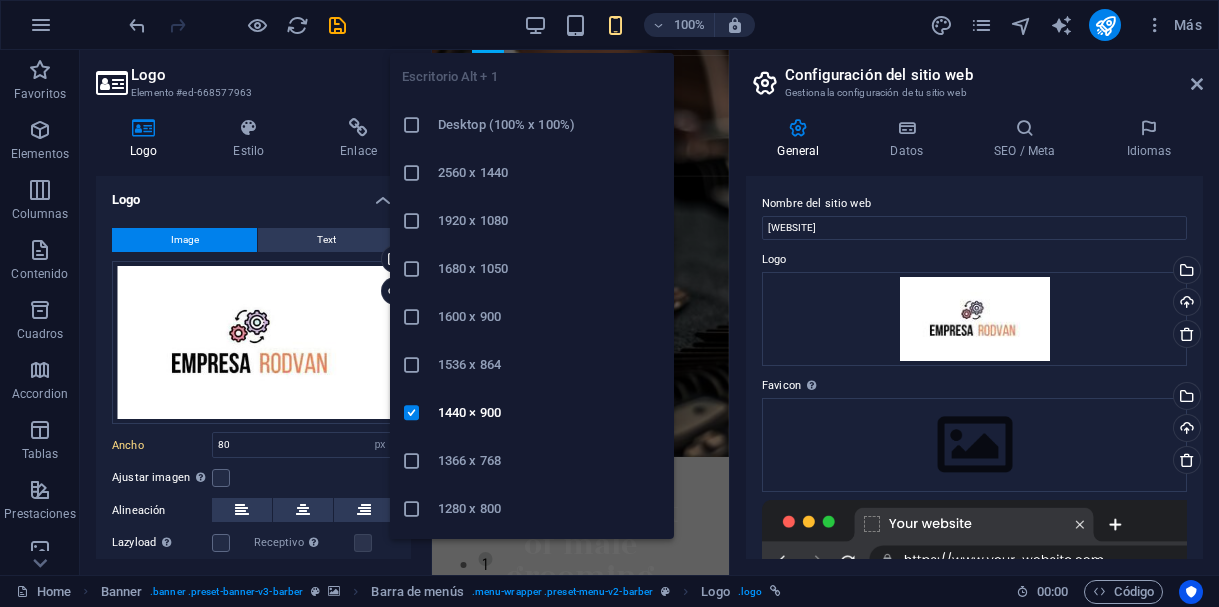 click on "Desktop (100% x 100%)" at bounding box center [550, 125] 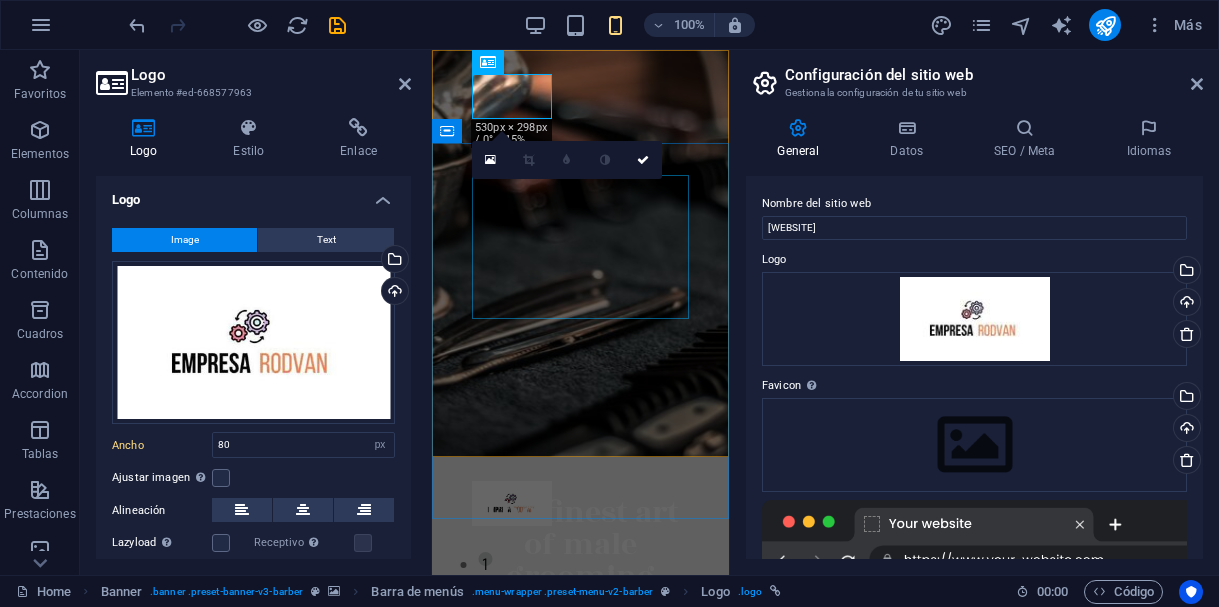click on "Elevate Your barber shop experience" at bounding box center [580, 679] 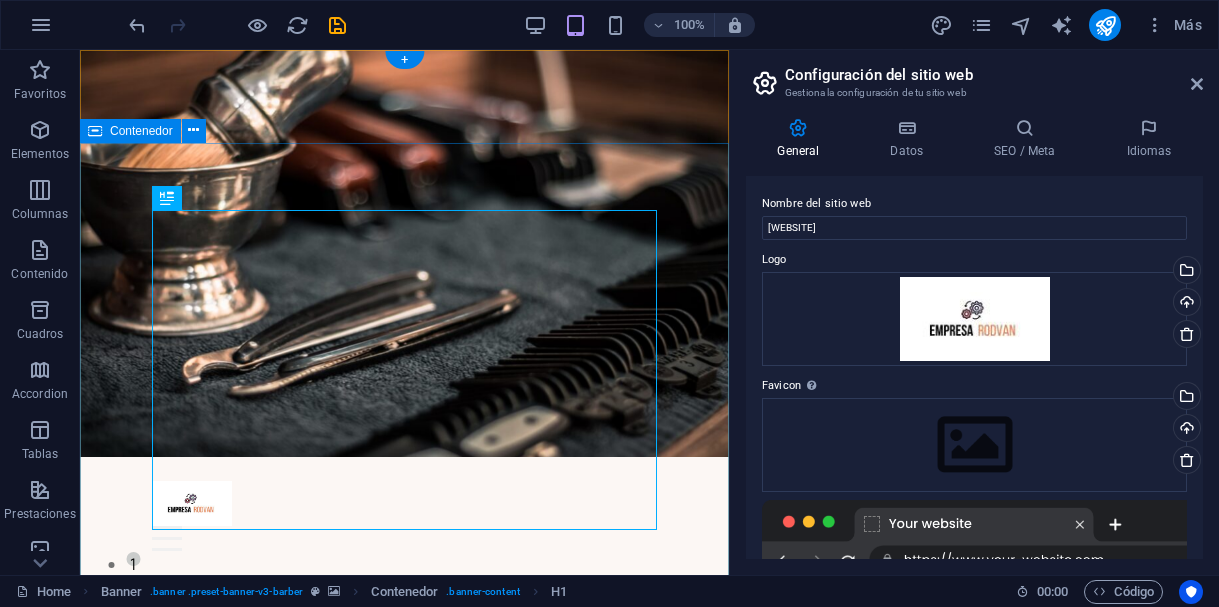 click on "Elevate Your barber shop experience Book Now" at bounding box center (404, 859) 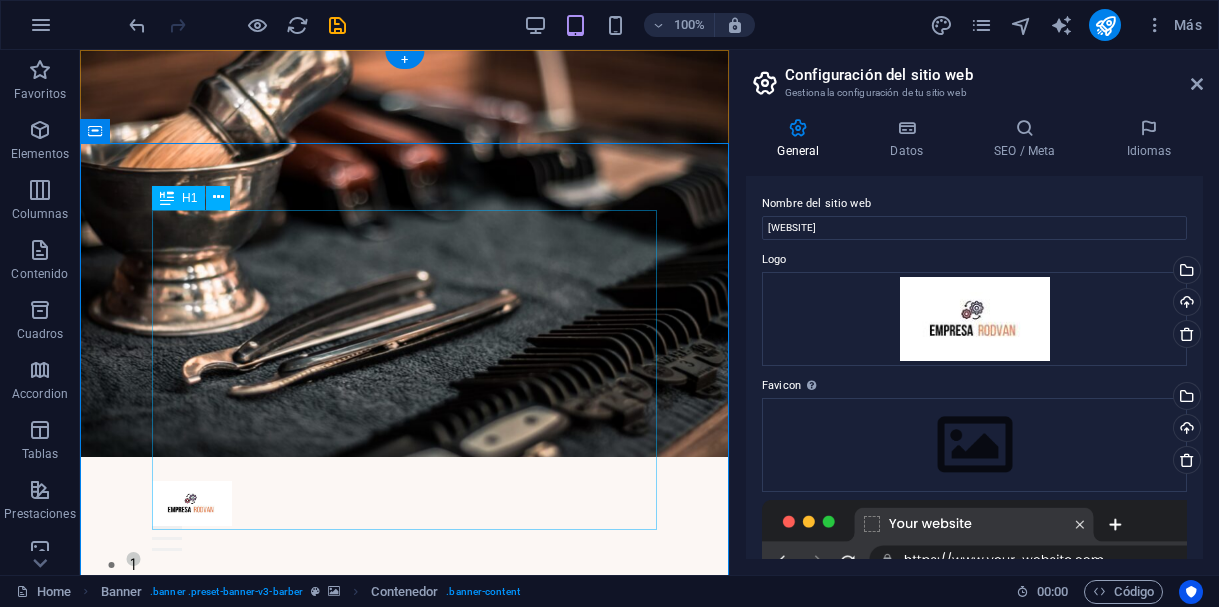 click on "Elevate Your barber shop experience" at bounding box center [404, 802] 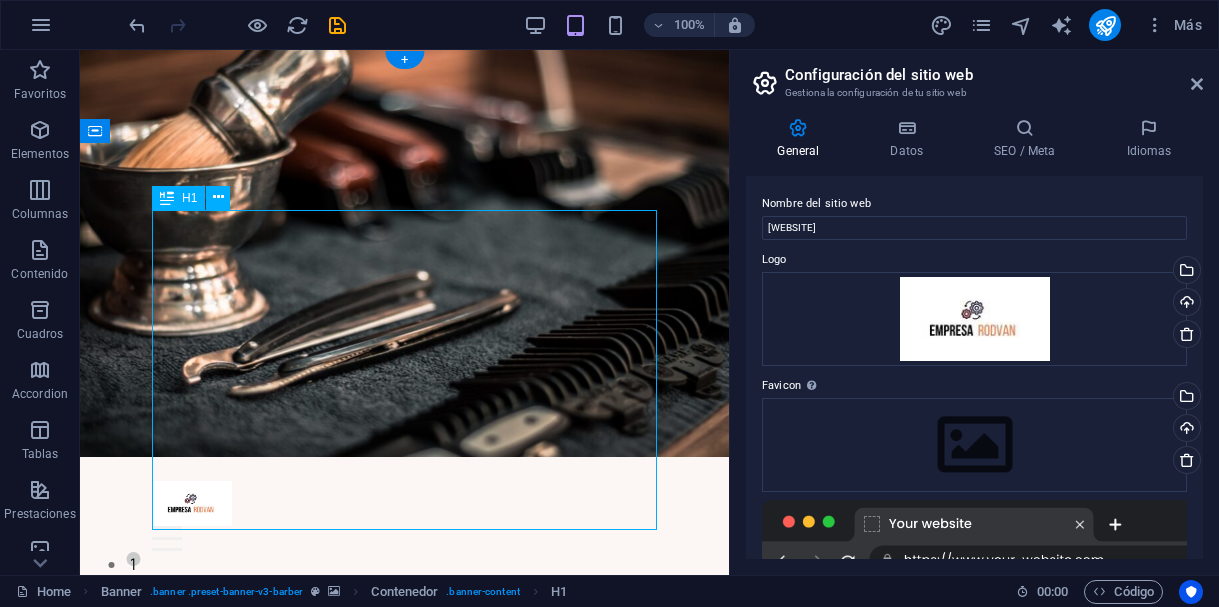 click on "Elevate Your barber shop experience" at bounding box center (404, 802) 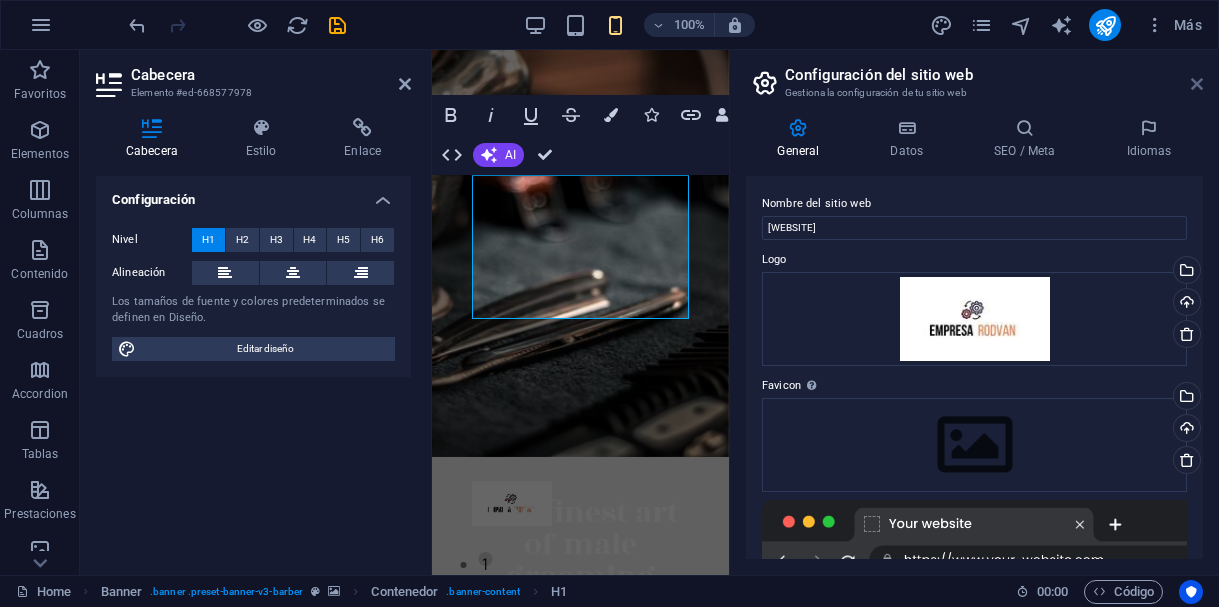 click at bounding box center (1197, 84) 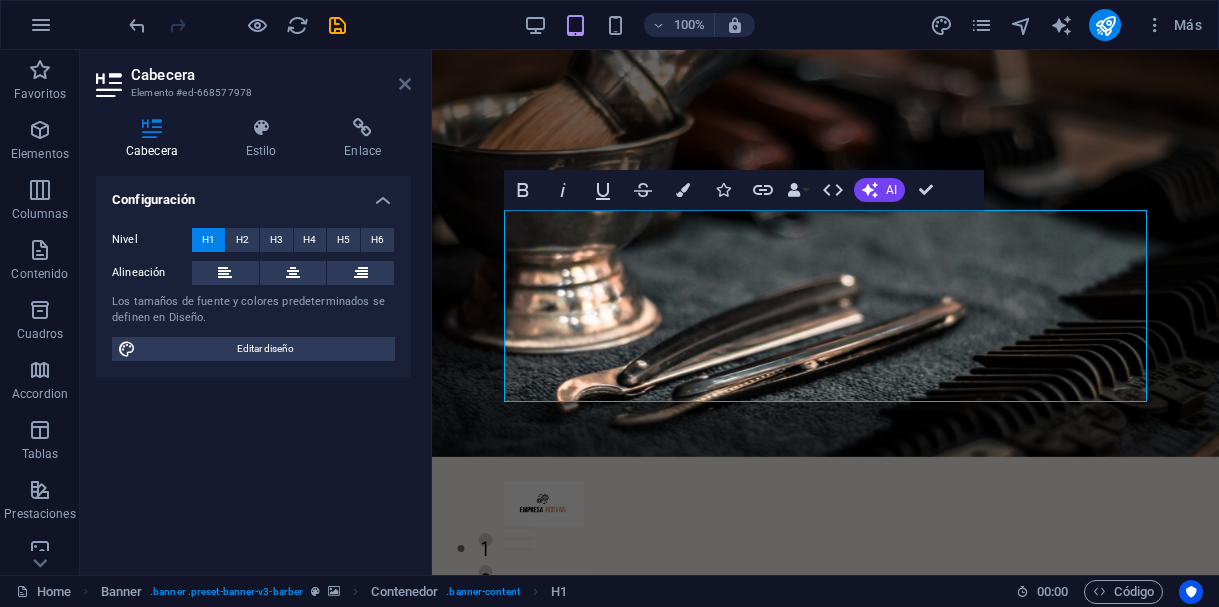 click at bounding box center [405, 84] 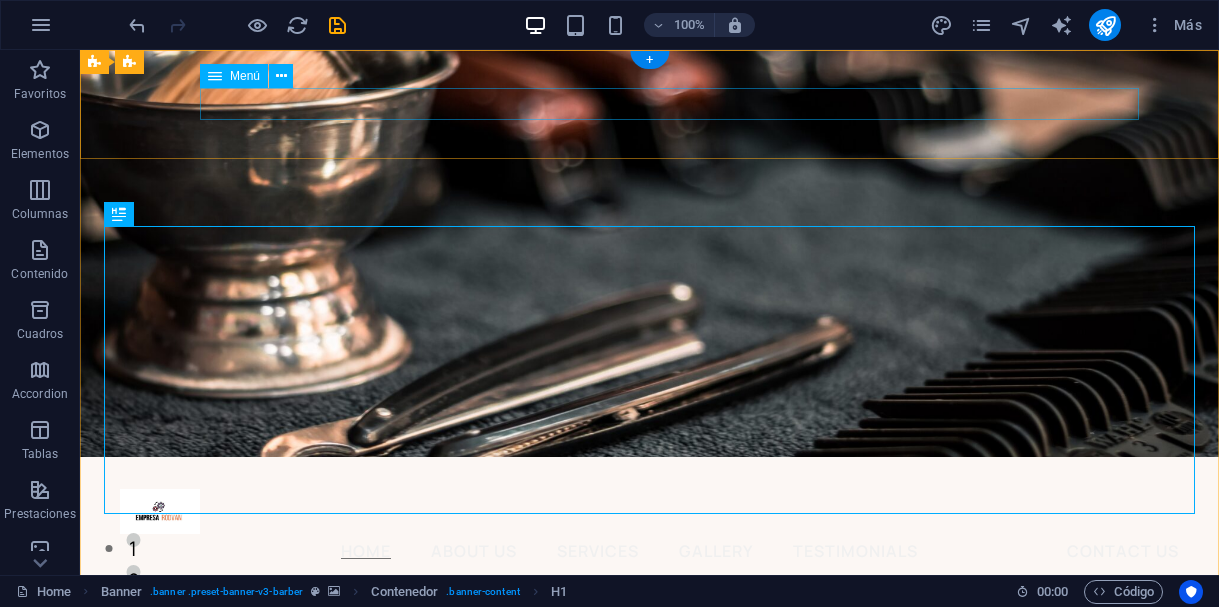 click on "Home About Us Services Gallery Testimonials Contact Us" at bounding box center (629, 550) 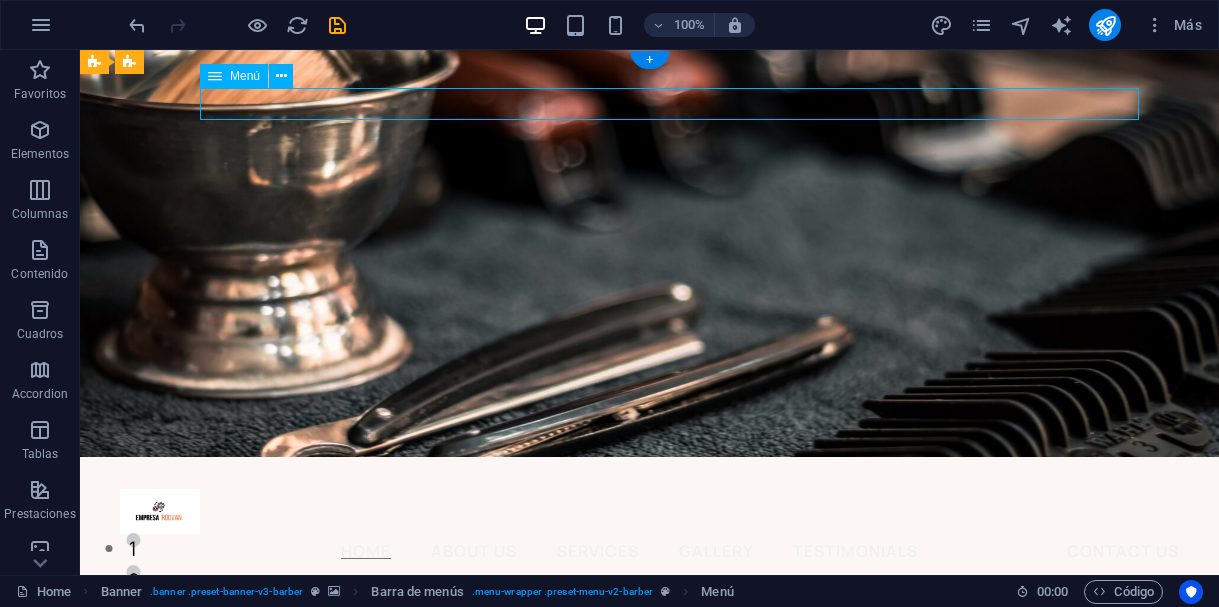 click on "Home About Us Services Gallery Testimonials Contact Us" at bounding box center (629, 550) 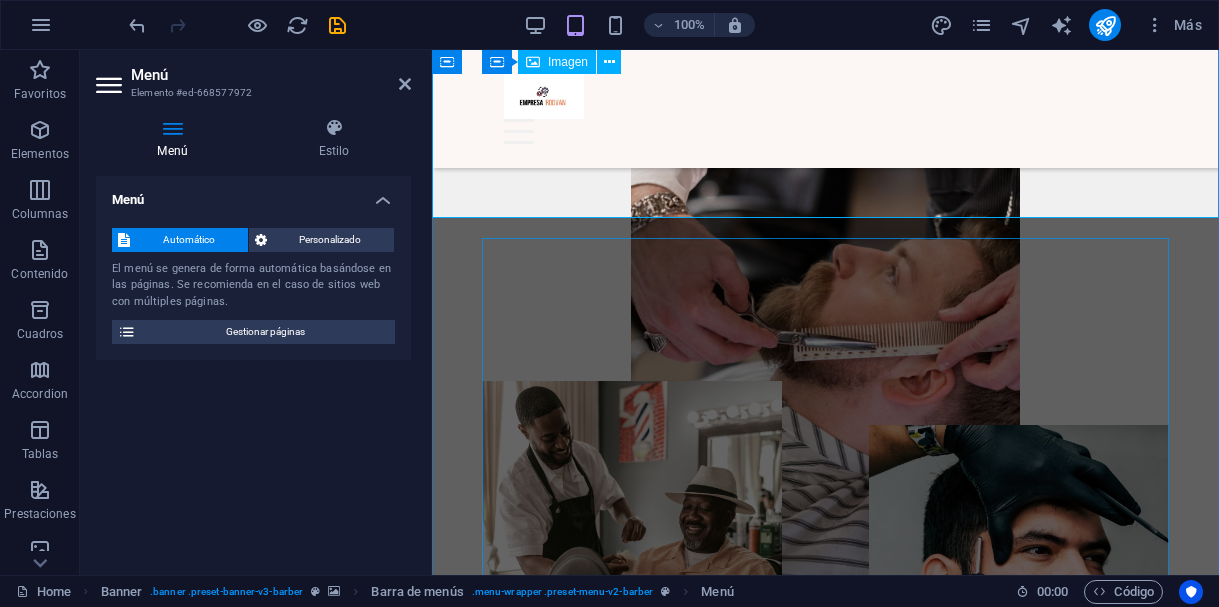 scroll, scrollTop: 166, scrollLeft: 0, axis: vertical 